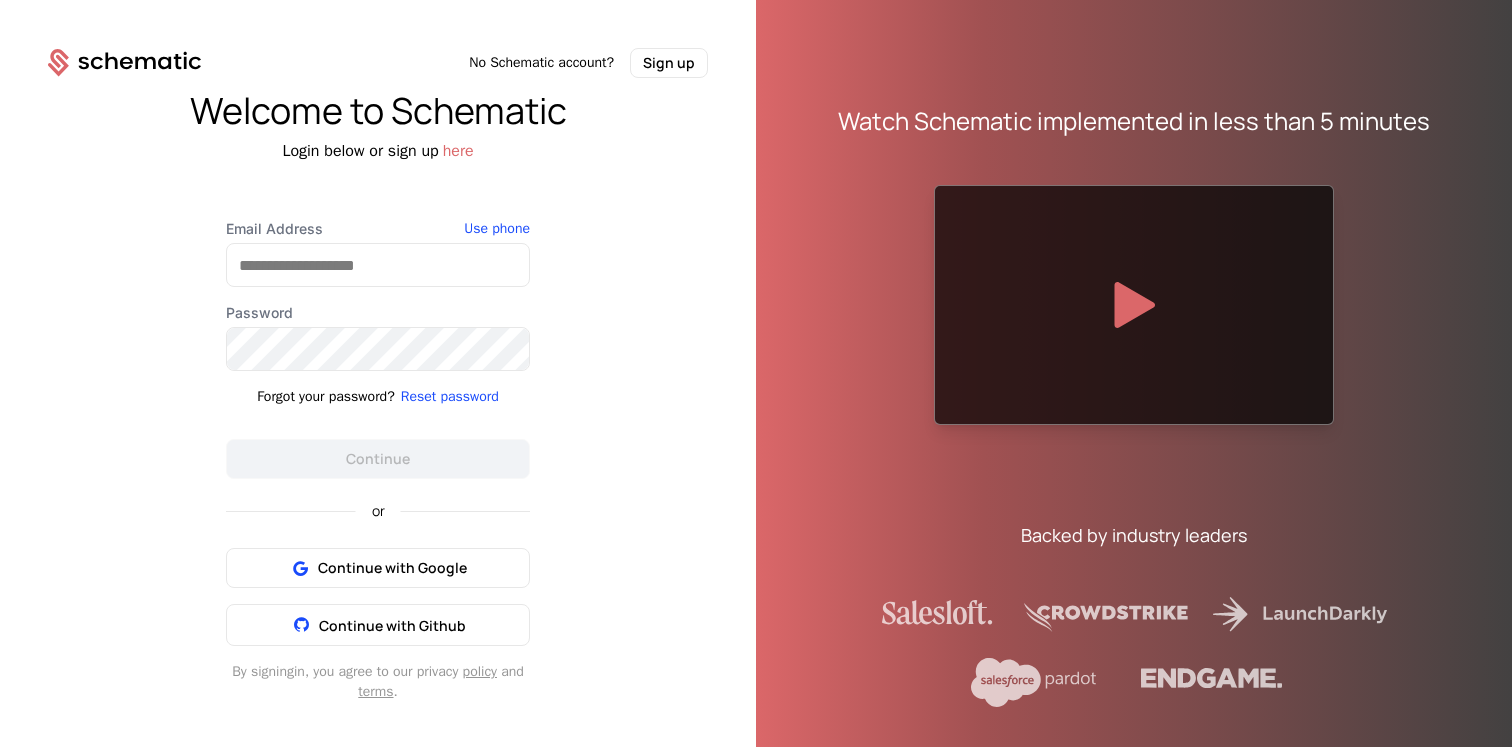 scroll, scrollTop: 0, scrollLeft: 0, axis: both 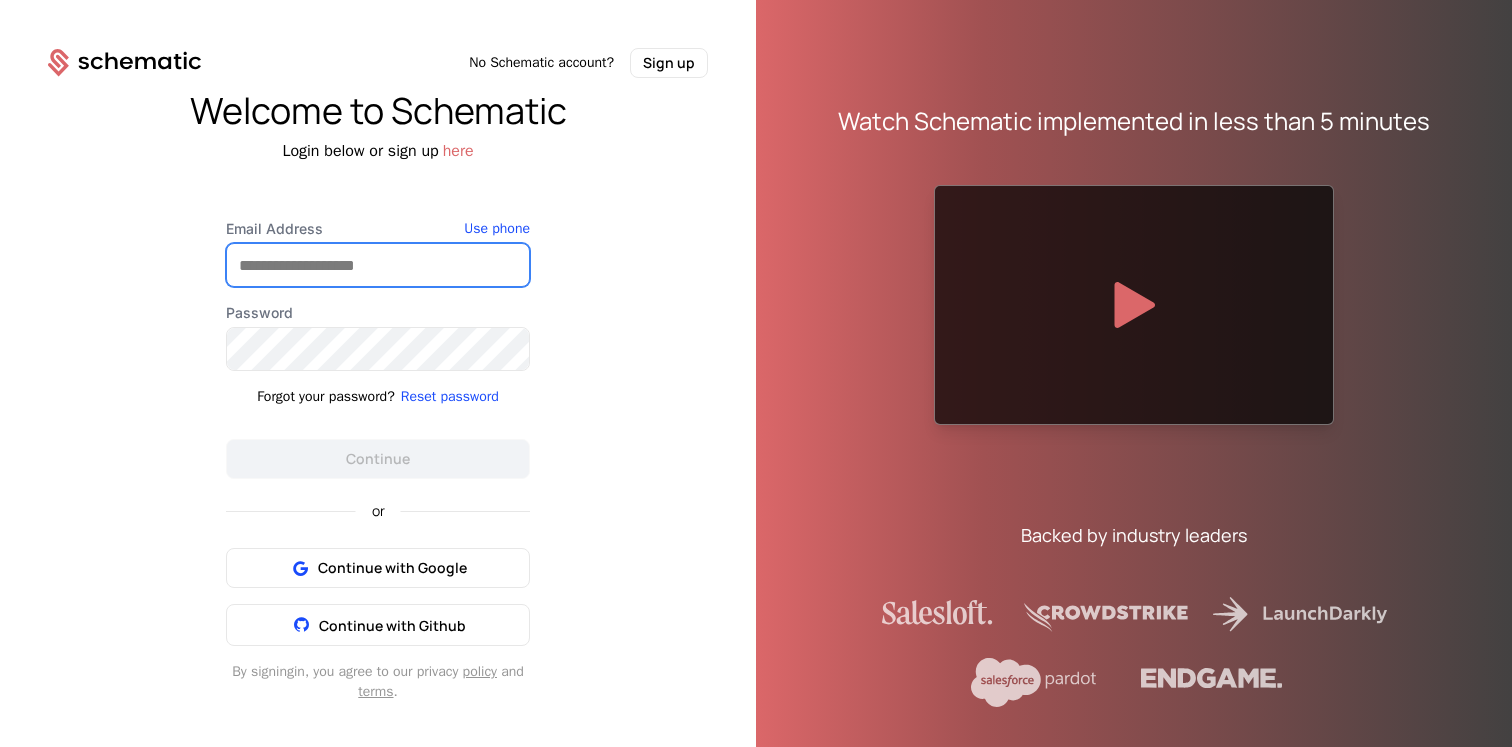 click on "Email Address" at bounding box center (378, 265) 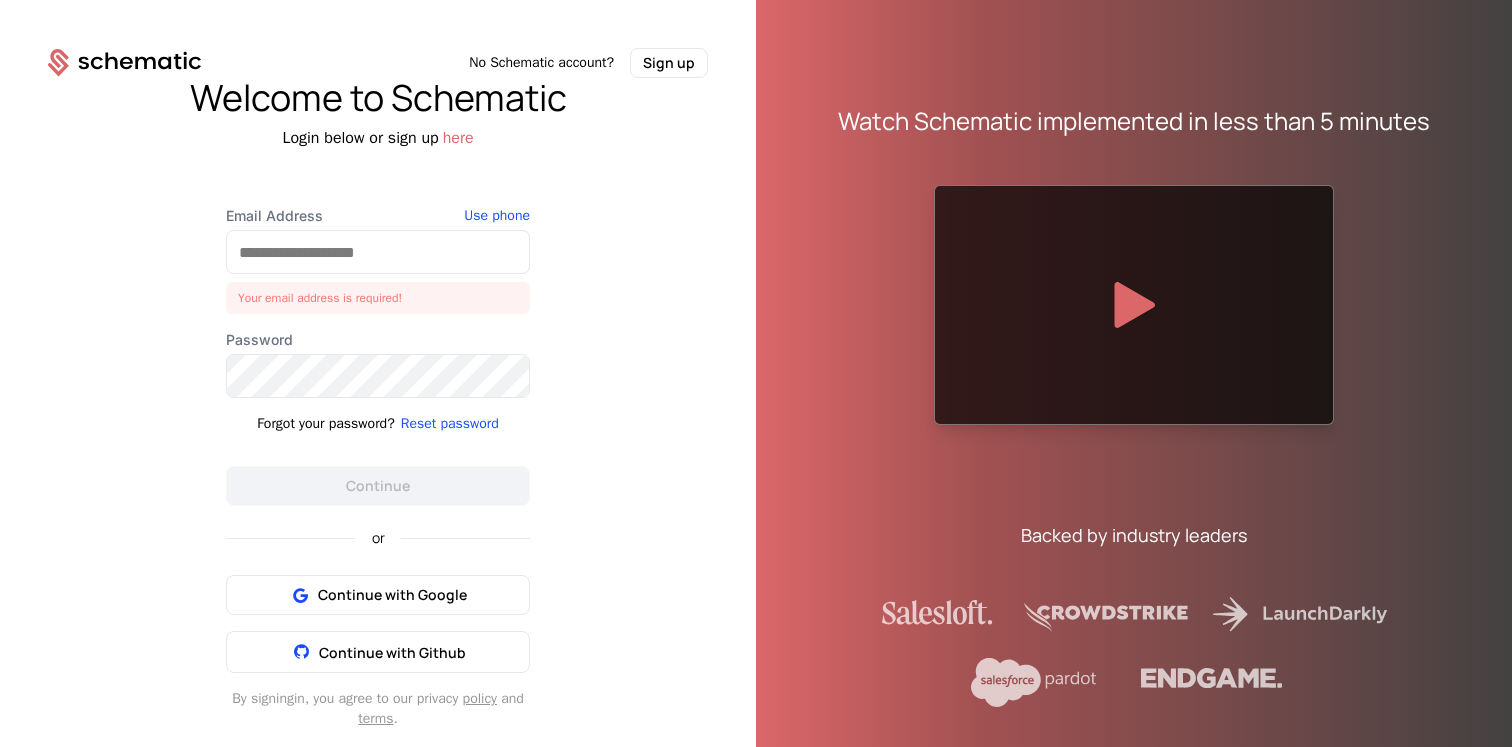 type on "**********" 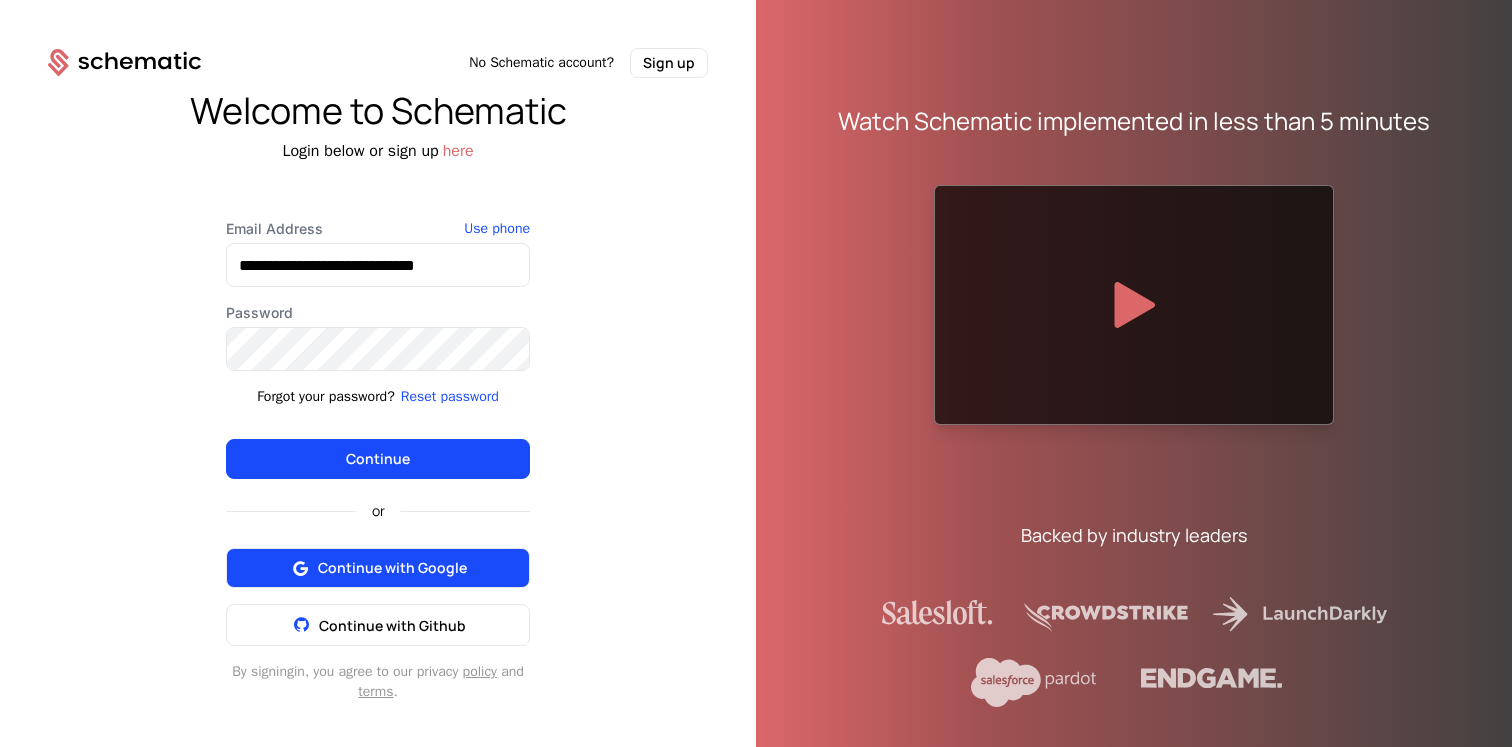 click on "Continue with Google" at bounding box center (392, 568) 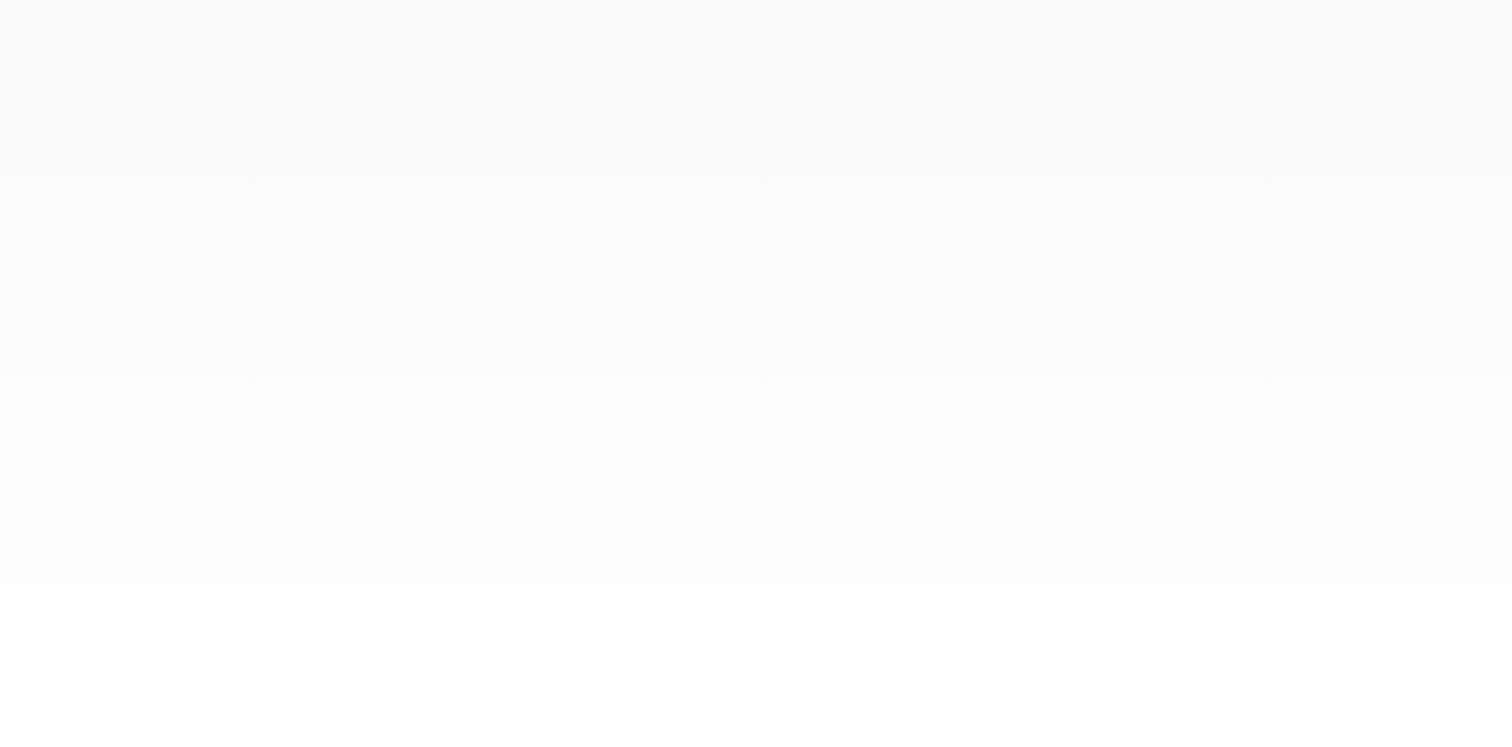 scroll, scrollTop: 0, scrollLeft: 0, axis: both 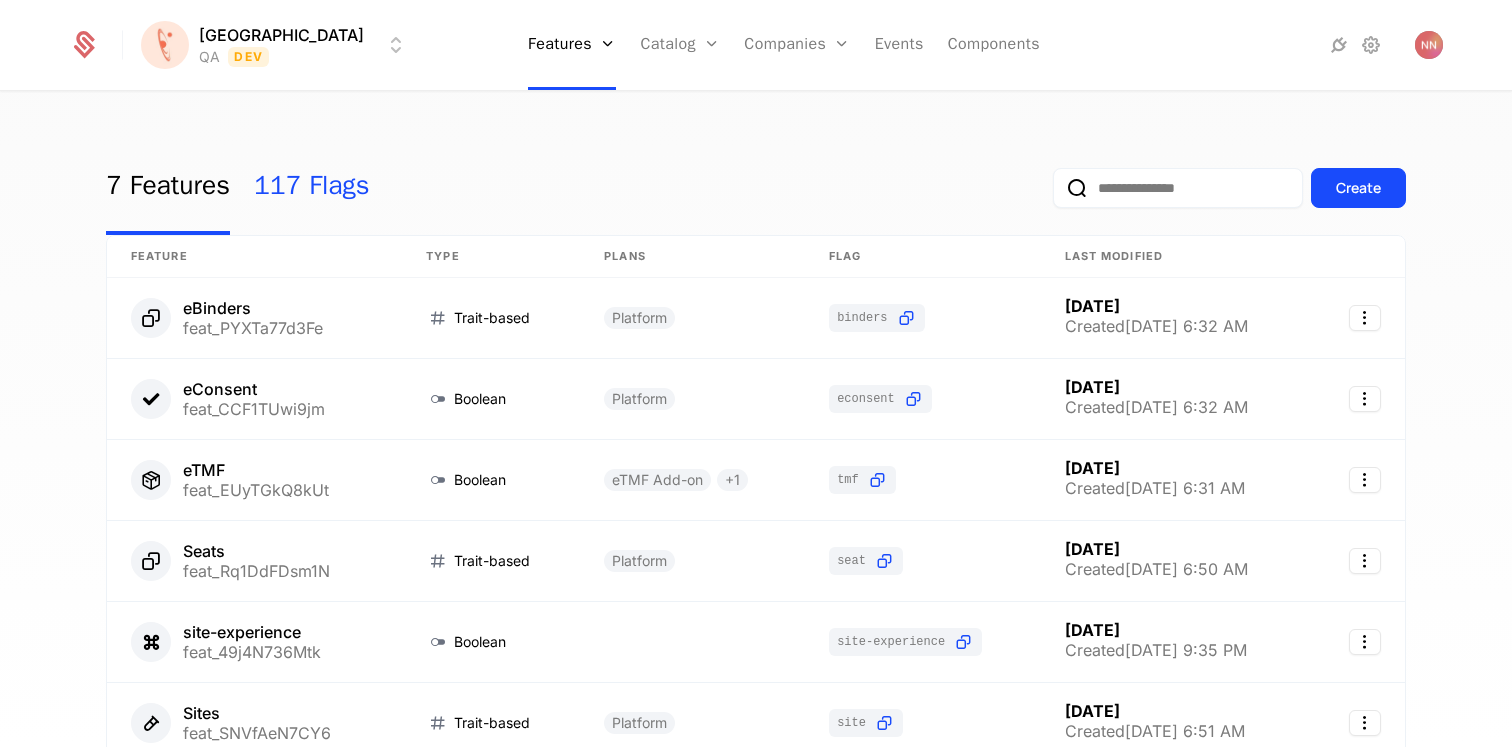 click on "117 Flags" at bounding box center [312, 188] 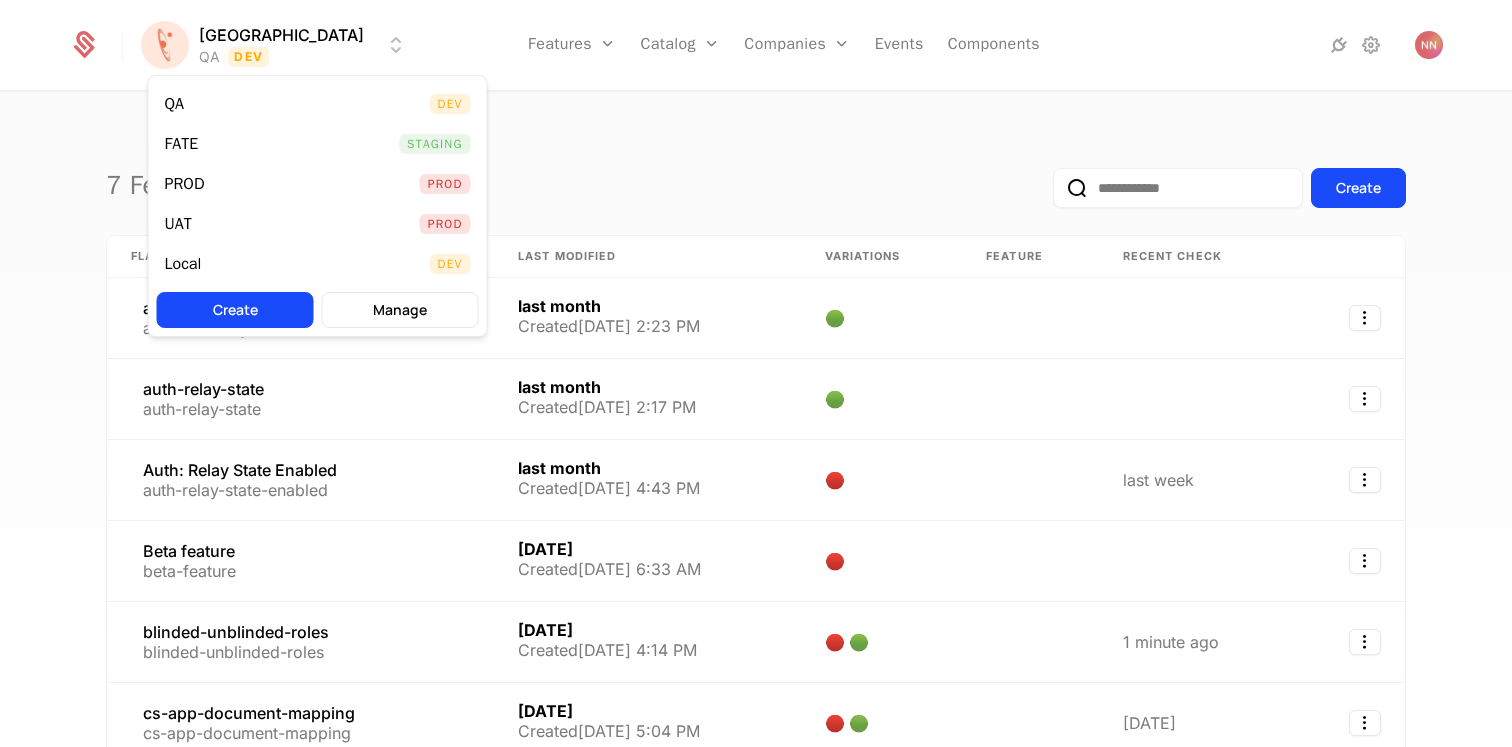 click on "[PERSON_NAME] QA Dev Features Features Flags Catalog Plans Add Ons Configuration Companies Companies Users Events Components 7 Features 117 Flags Create Flag Last Modified Variations Feature Recent check advanced-log-enhancements advanced-log-enhancements last month Created  [DATE] 2:23 PM 🟢 auth-relay-state auth-relay-state last month Created  [DATE] 2:17 PM 🟢 Auth: Relay State Enabled auth-relay-state-enabled last month Created  [DATE] 4:43 PM 🔴 last week Beta feature beta-feature [DATE] Created  [DATE] 6:33 AM 🔴 blinded-unblinded-roles blinded-unblinded-roles [DATE] Created  [DATE] 4:14 PM 🔴 🟢 1 minute ago cs-app-document-mapping cs-app-document-mapping [DATE] Created  [DATE] 5:04 PM 🔴 🟢 [DATE] cs-app-label-creation cs-app-label-creation [DATE] Created  [DATE] 2:39 PM 🔴 [DATE] cs-app-permission-backfills cs-app-permission-backfills [DATE] Created  [DATE] 10:21 AM 🔴 🟢 [DATE] cs-app-sitelink2-organizations 🔴 1" at bounding box center (756, 373) 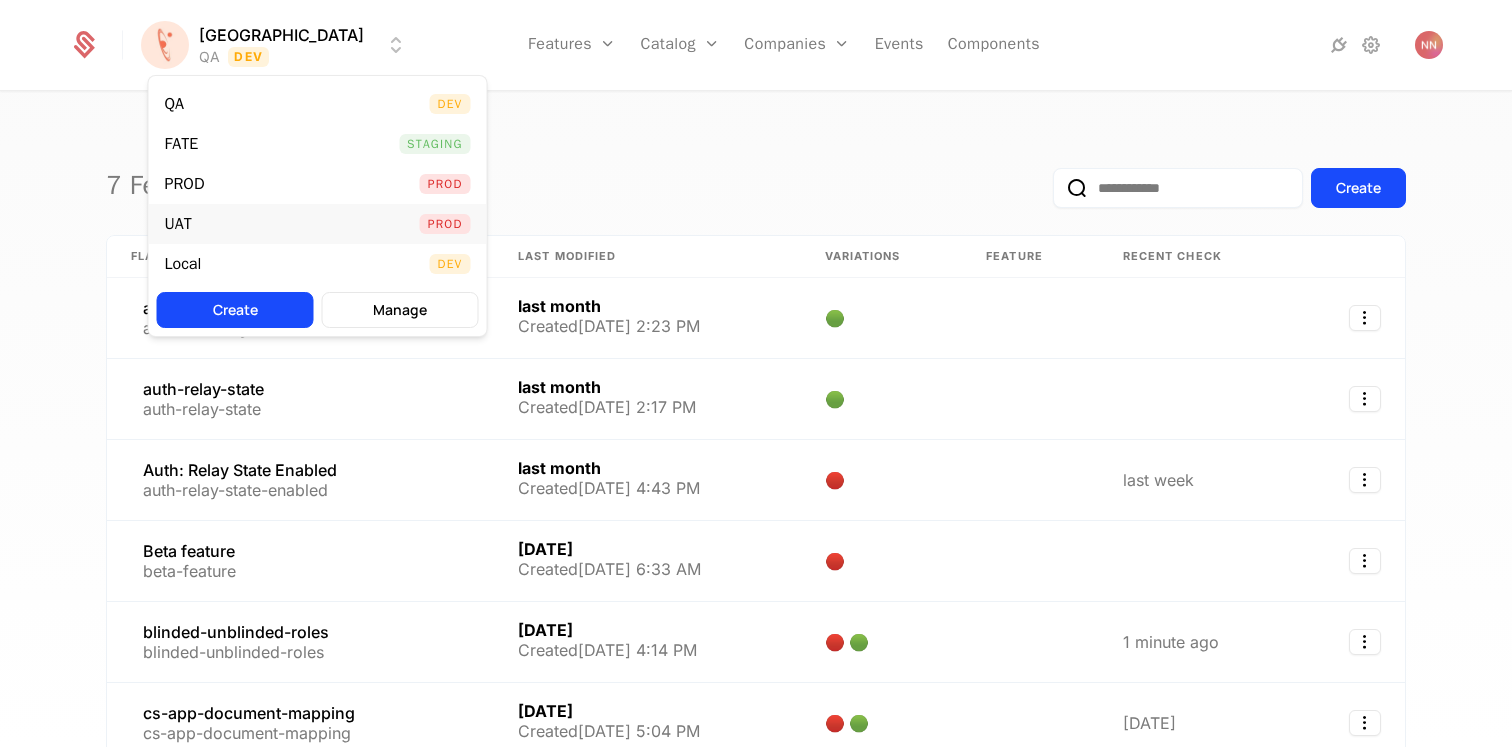 click on "UAT" at bounding box center [186, 224] 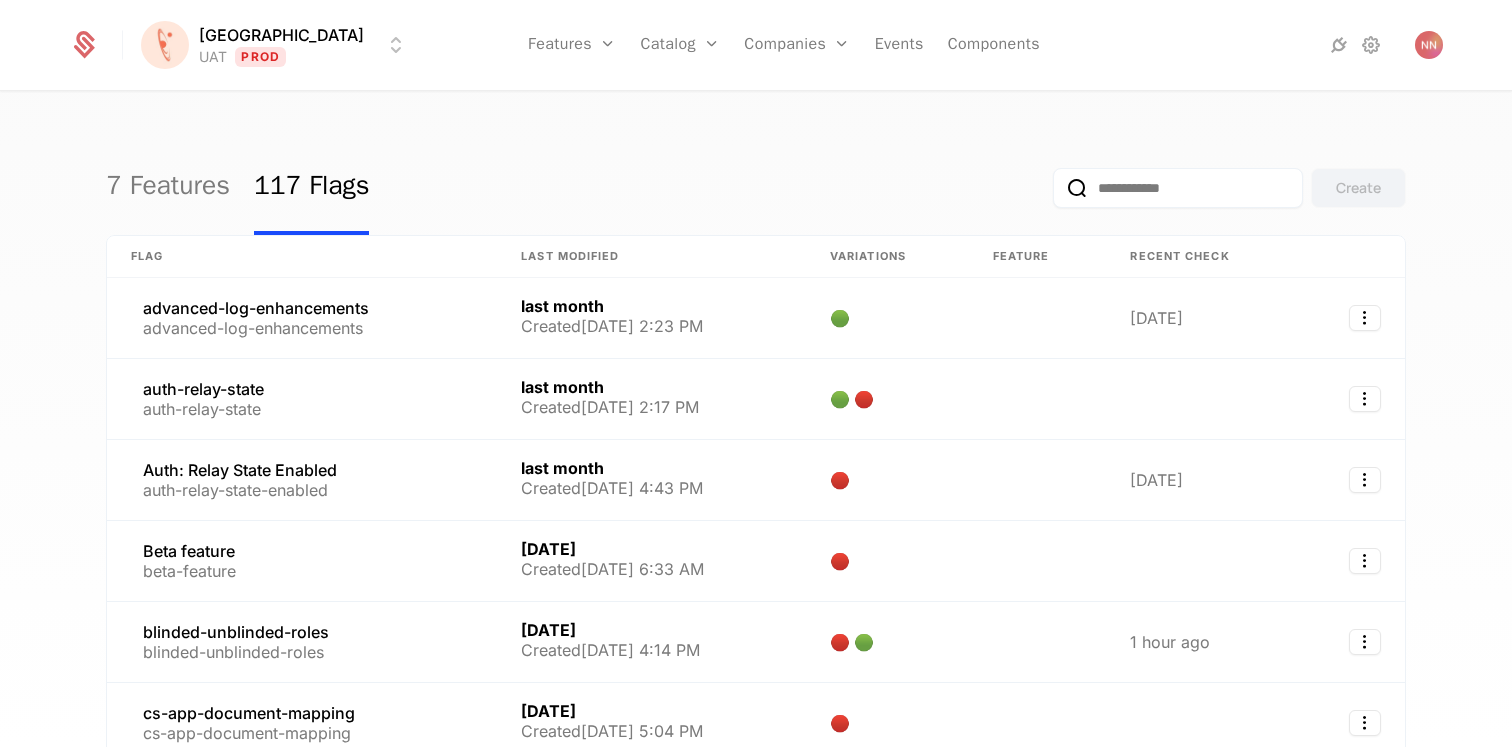 click at bounding box center [1178, 188] 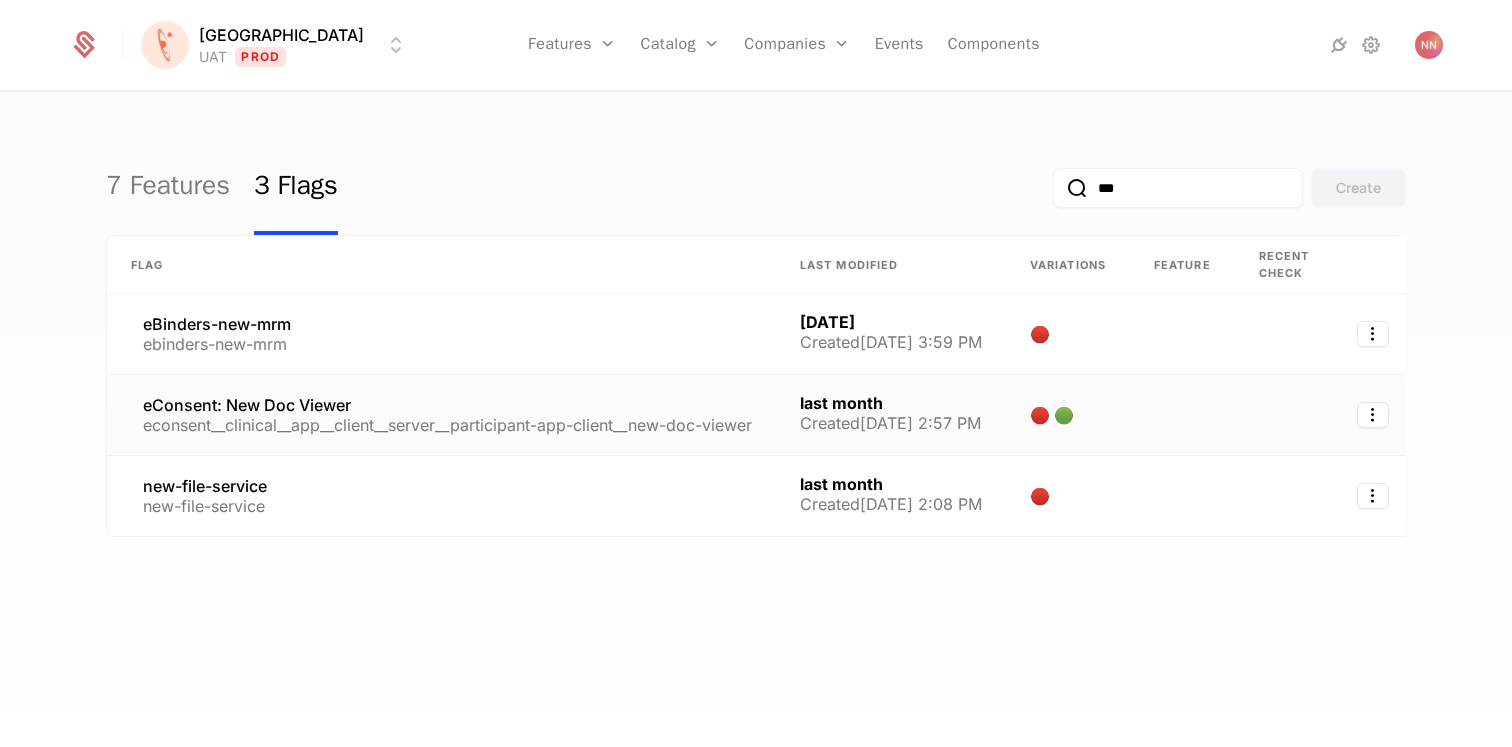 type on "***" 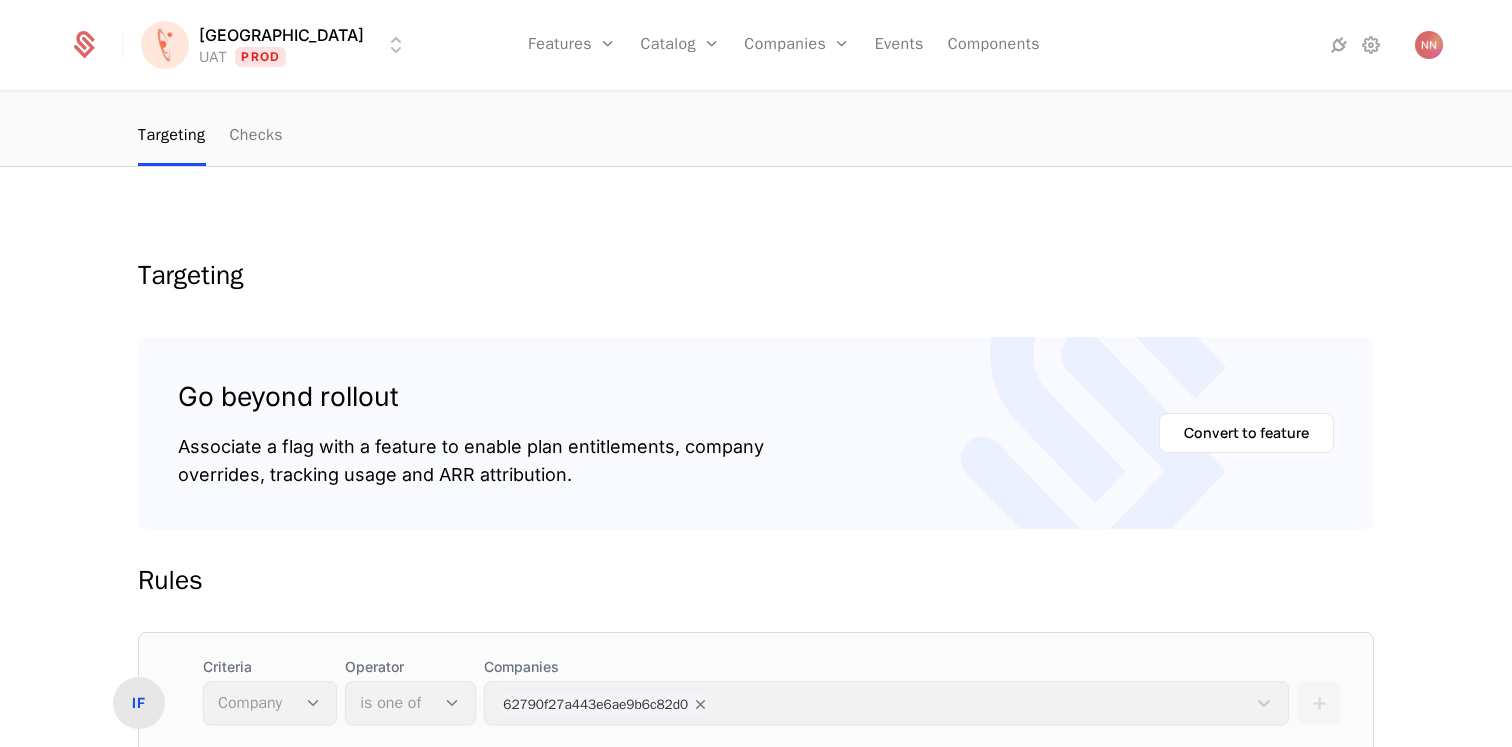 scroll, scrollTop: 0, scrollLeft: 0, axis: both 